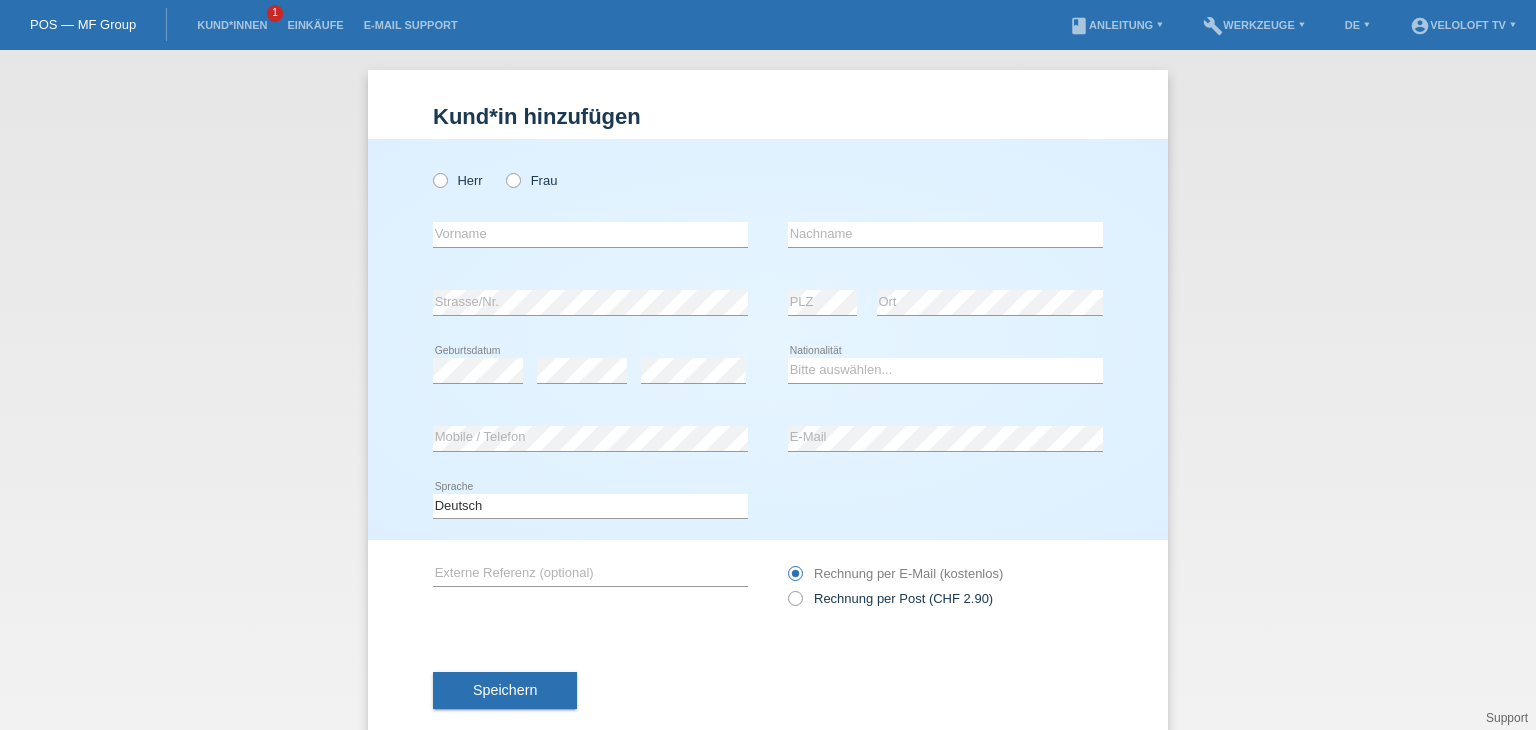 scroll, scrollTop: 0, scrollLeft: 0, axis: both 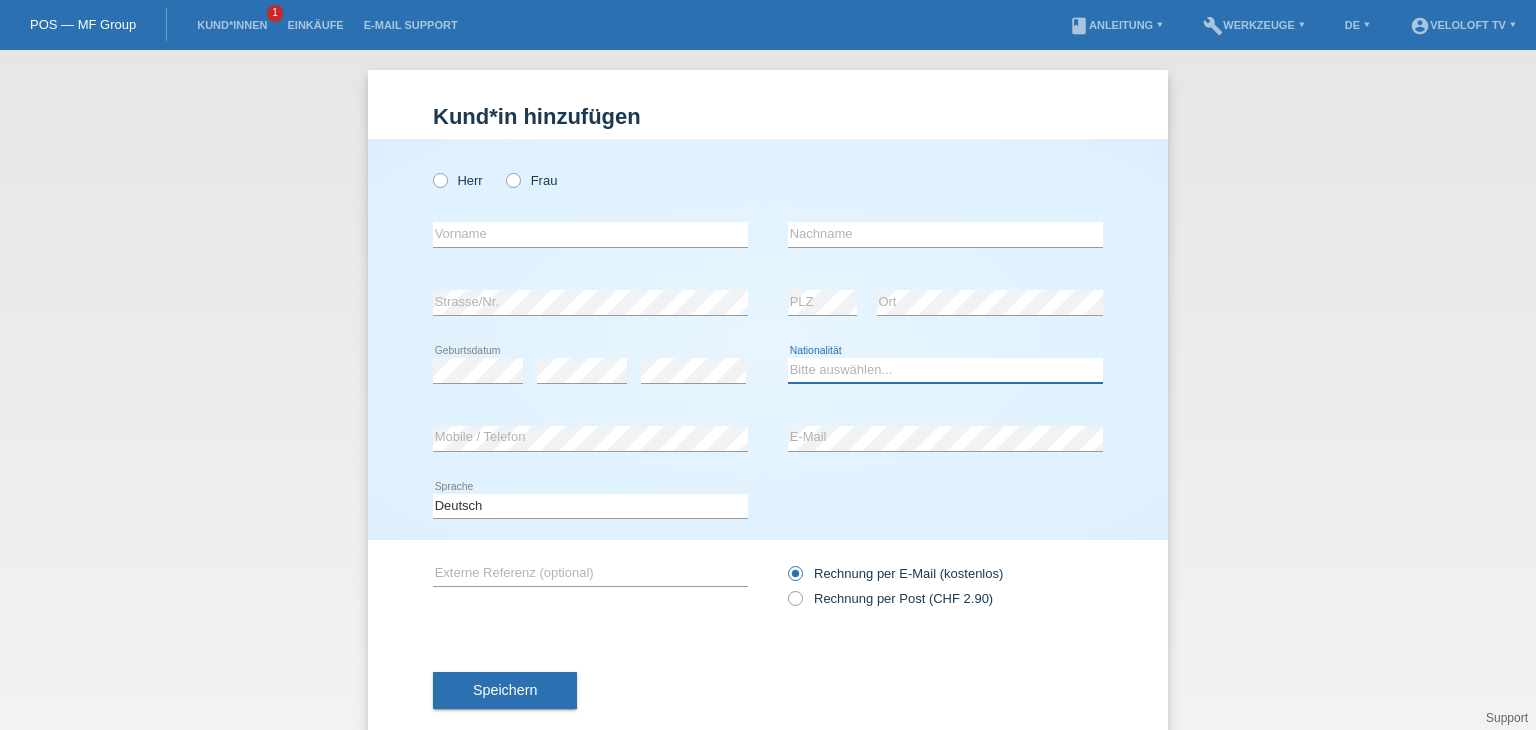 drag, startPoint x: 909, startPoint y: 368, endPoint x: 919, endPoint y: 373, distance: 11.18034 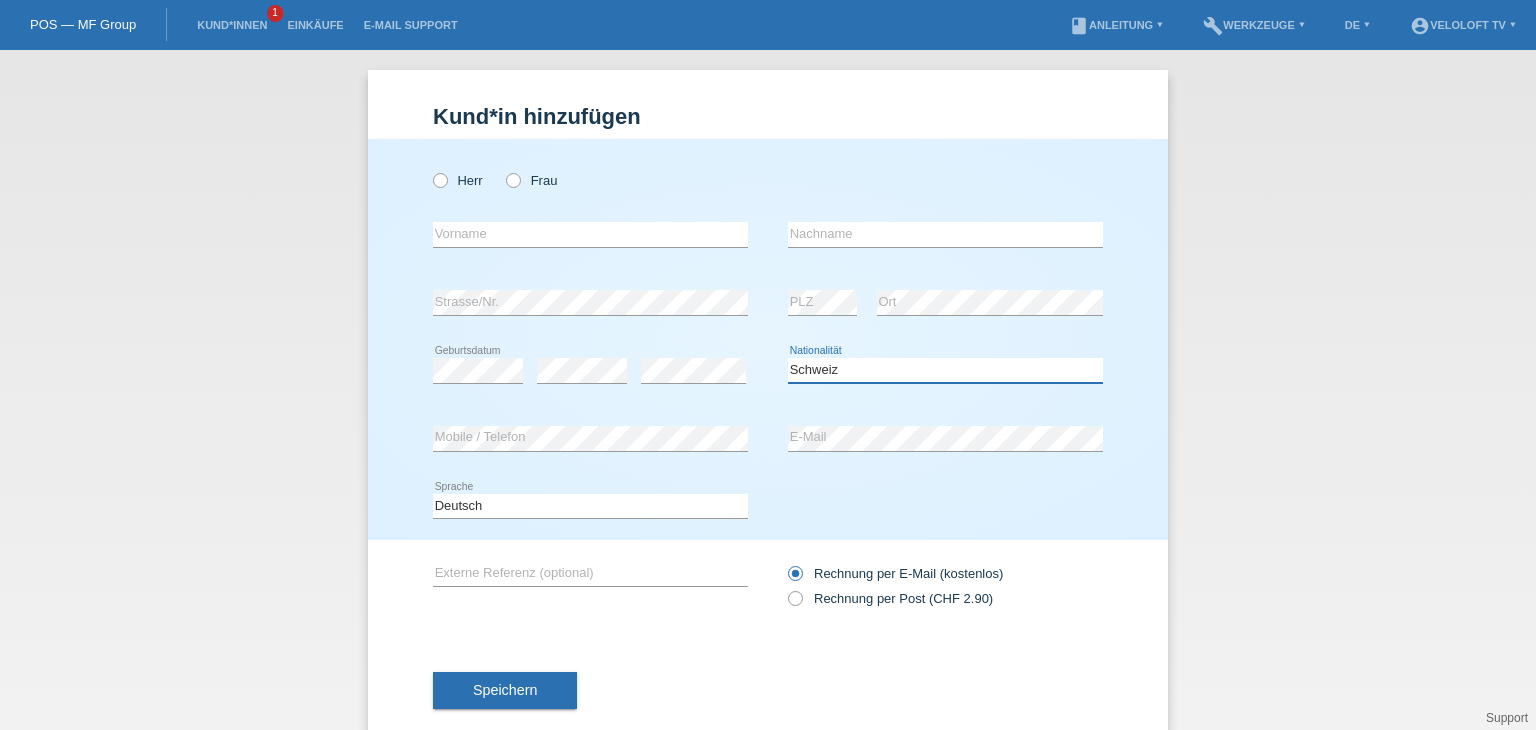 click on "Bitte auswählen...
Schweiz
Deutschland
Liechtenstein
Österreich
------------
Afghanistan
Ägypten
Åland
Albanien
Algerien" at bounding box center [945, 370] 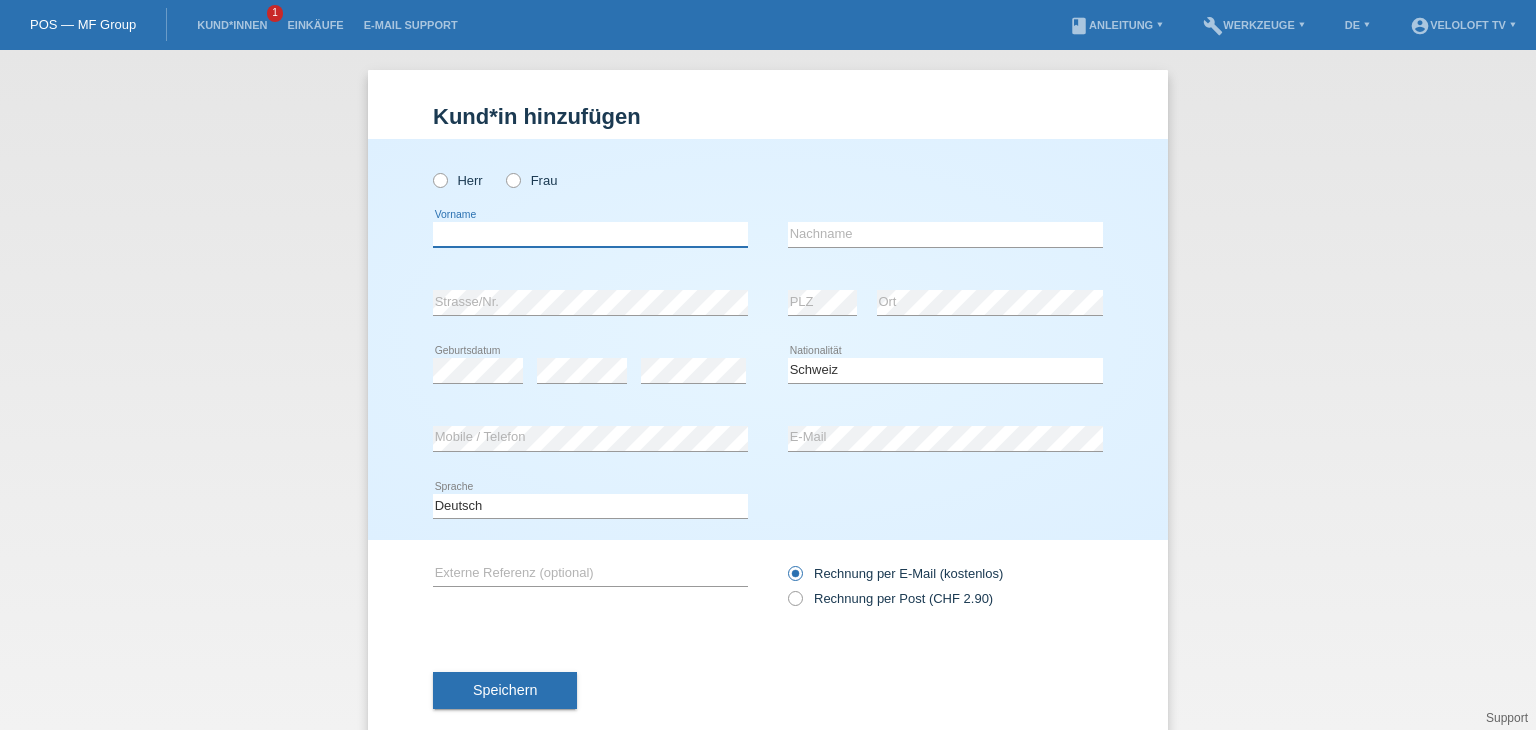 click at bounding box center (590, 234) 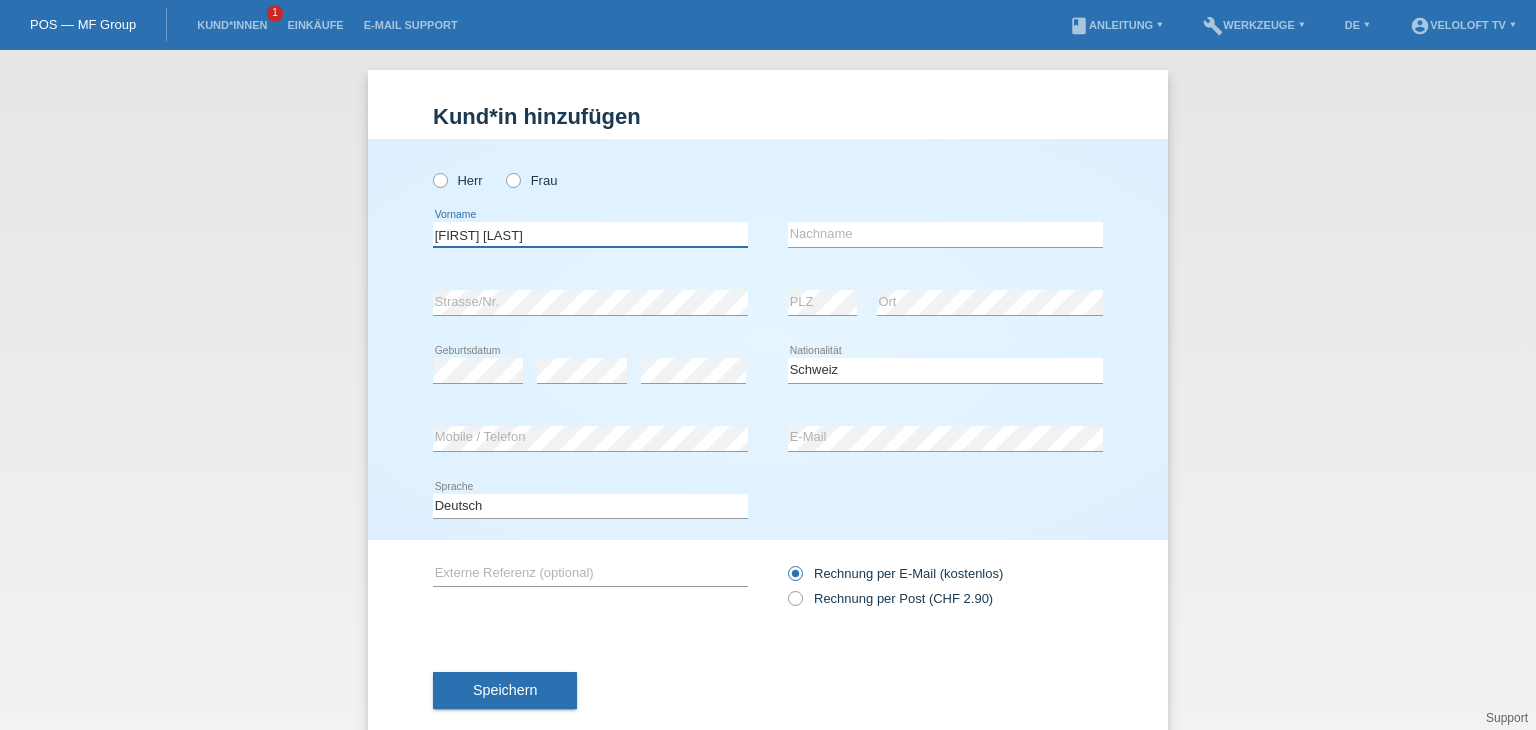 drag, startPoint x: 498, startPoint y: 234, endPoint x: 608, endPoint y: 237, distance: 110.0409 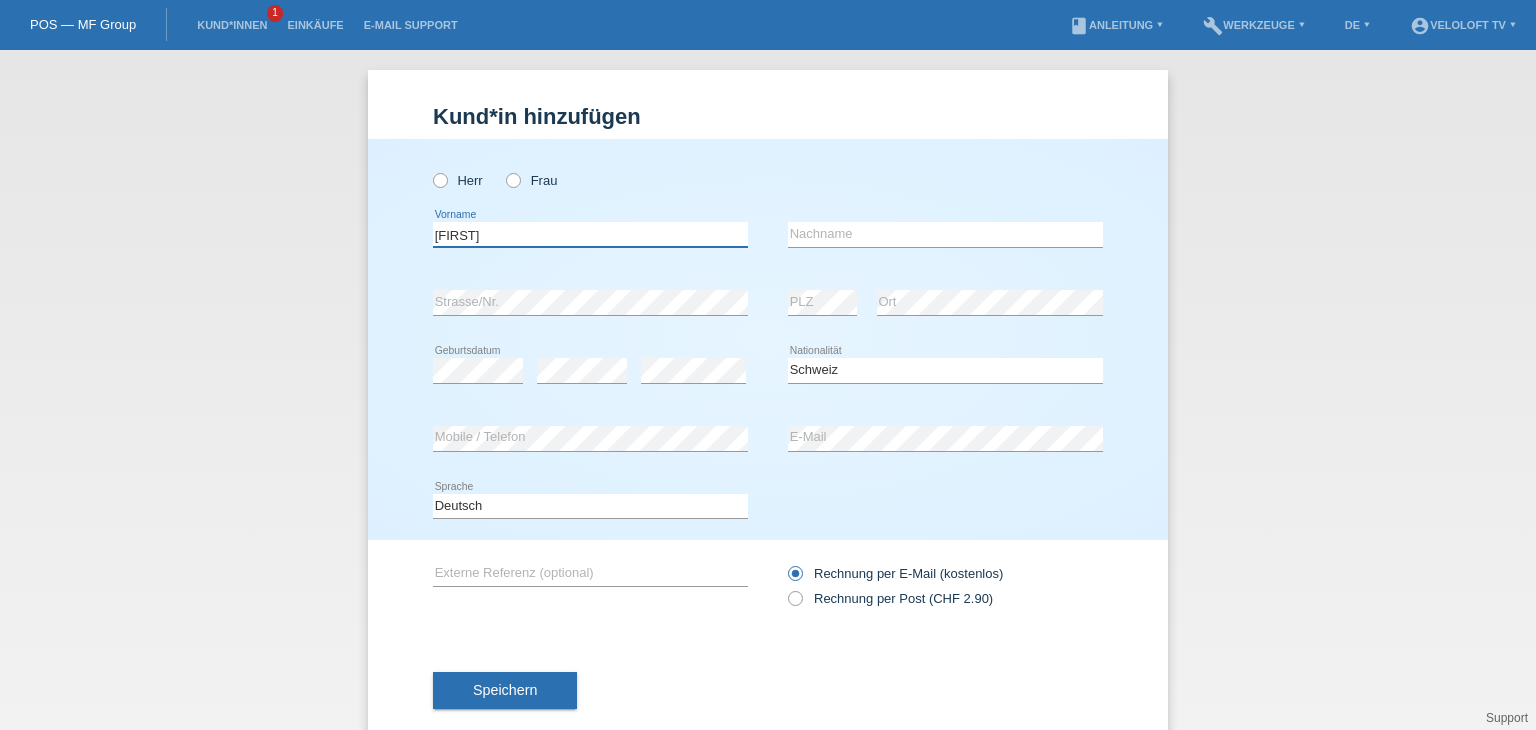 type on "Rene" 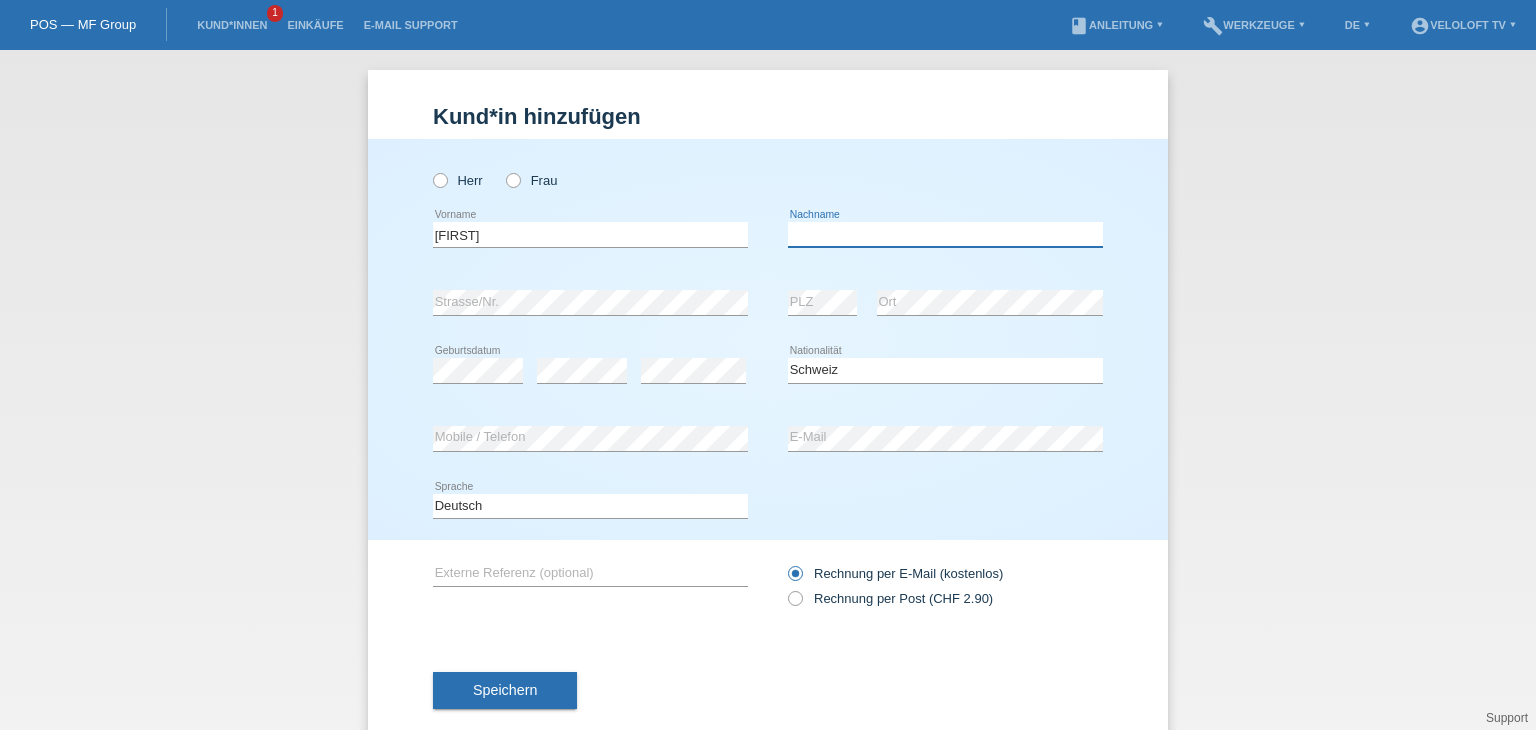 click at bounding box center [945, 234] 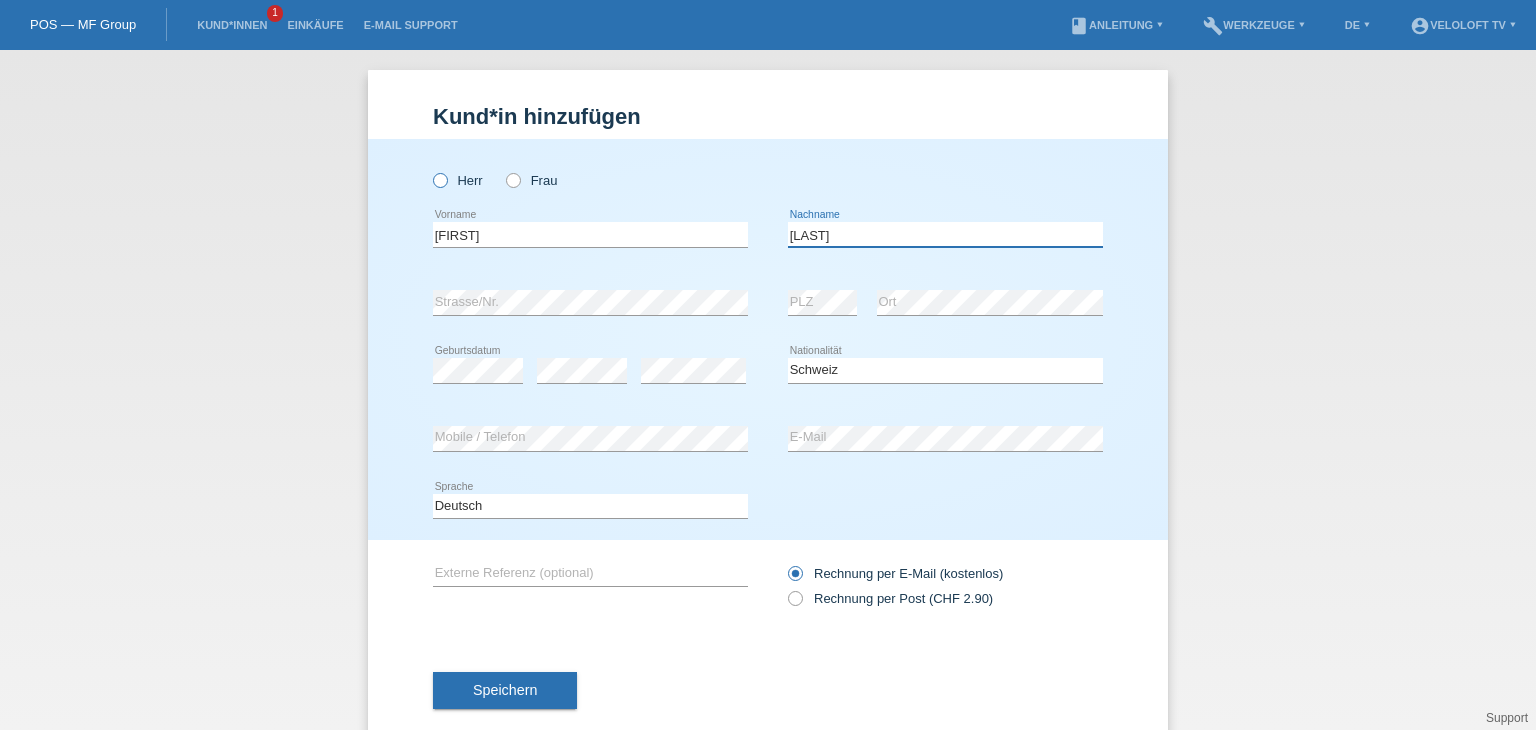 type on "Spychiger" 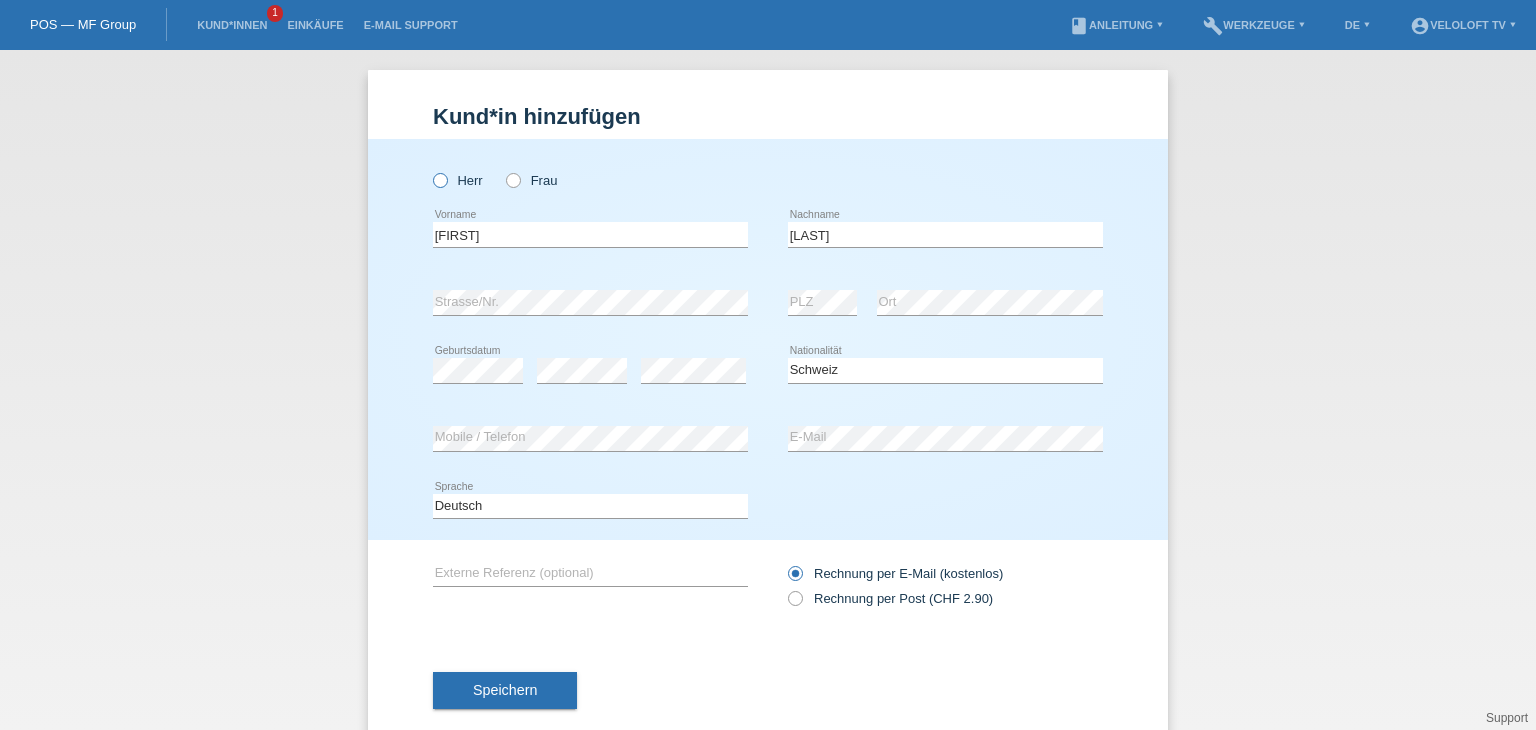 click at bounding box center (430, 170) 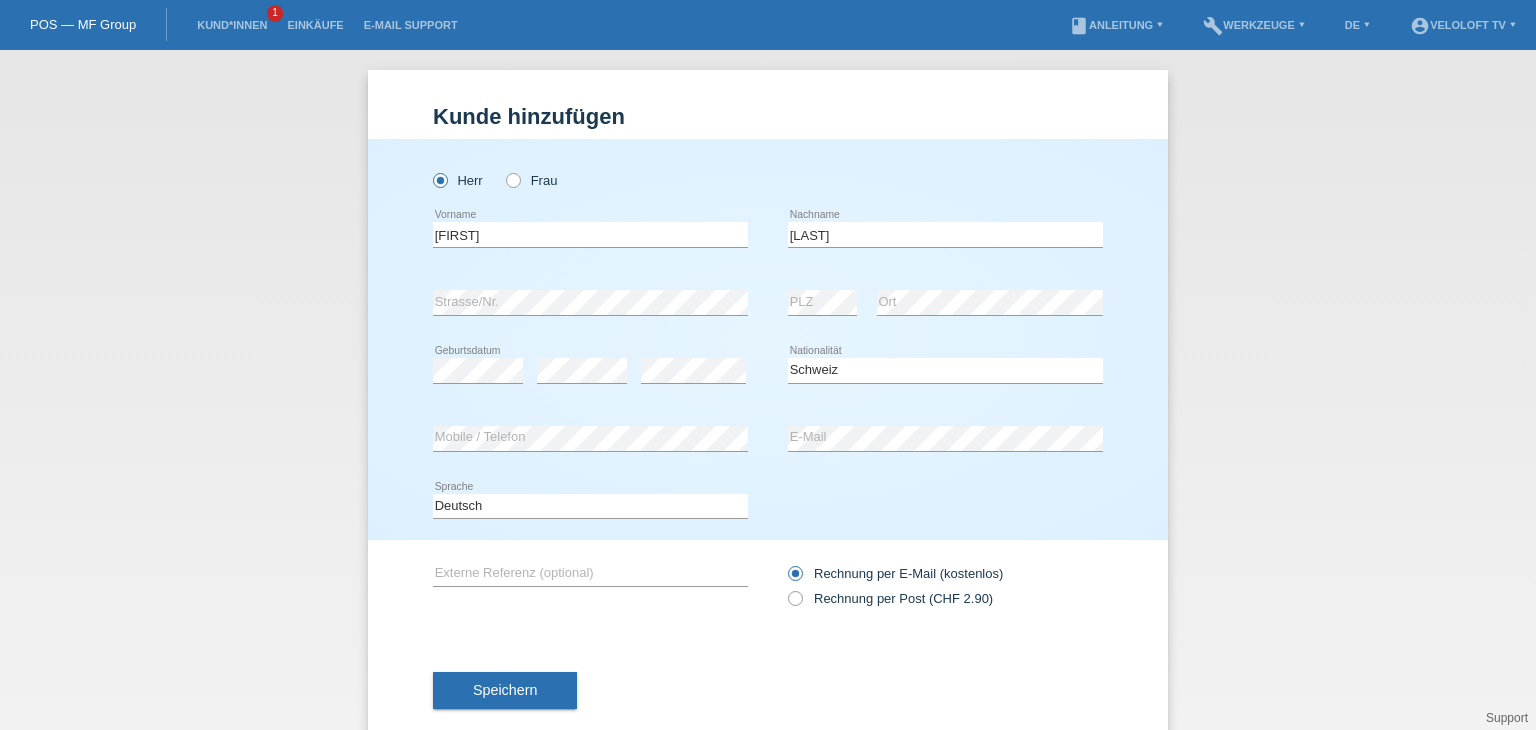 click on "error
PLZ" at bounding box center [822, 303] 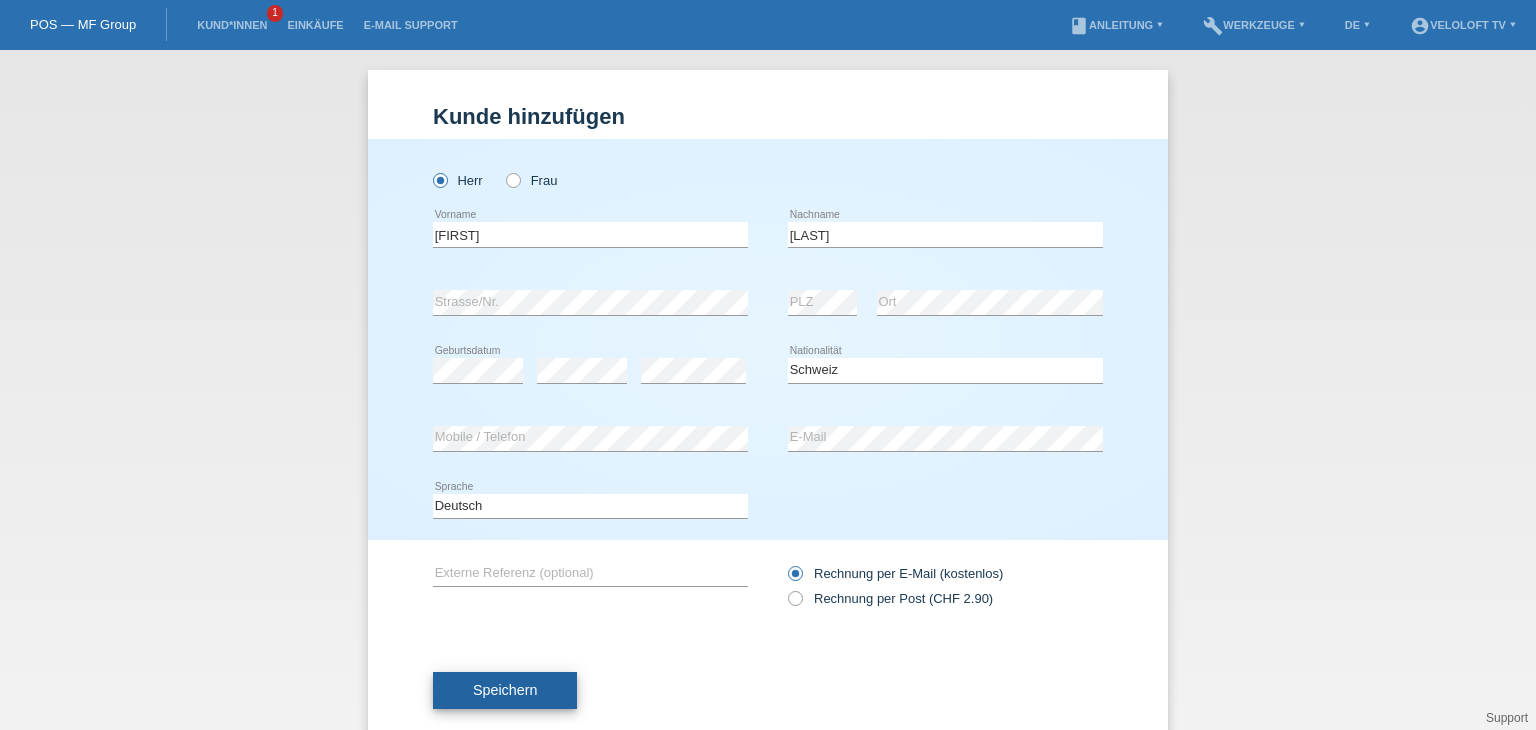 click on "Speichern" at bounding box center [505, 691] 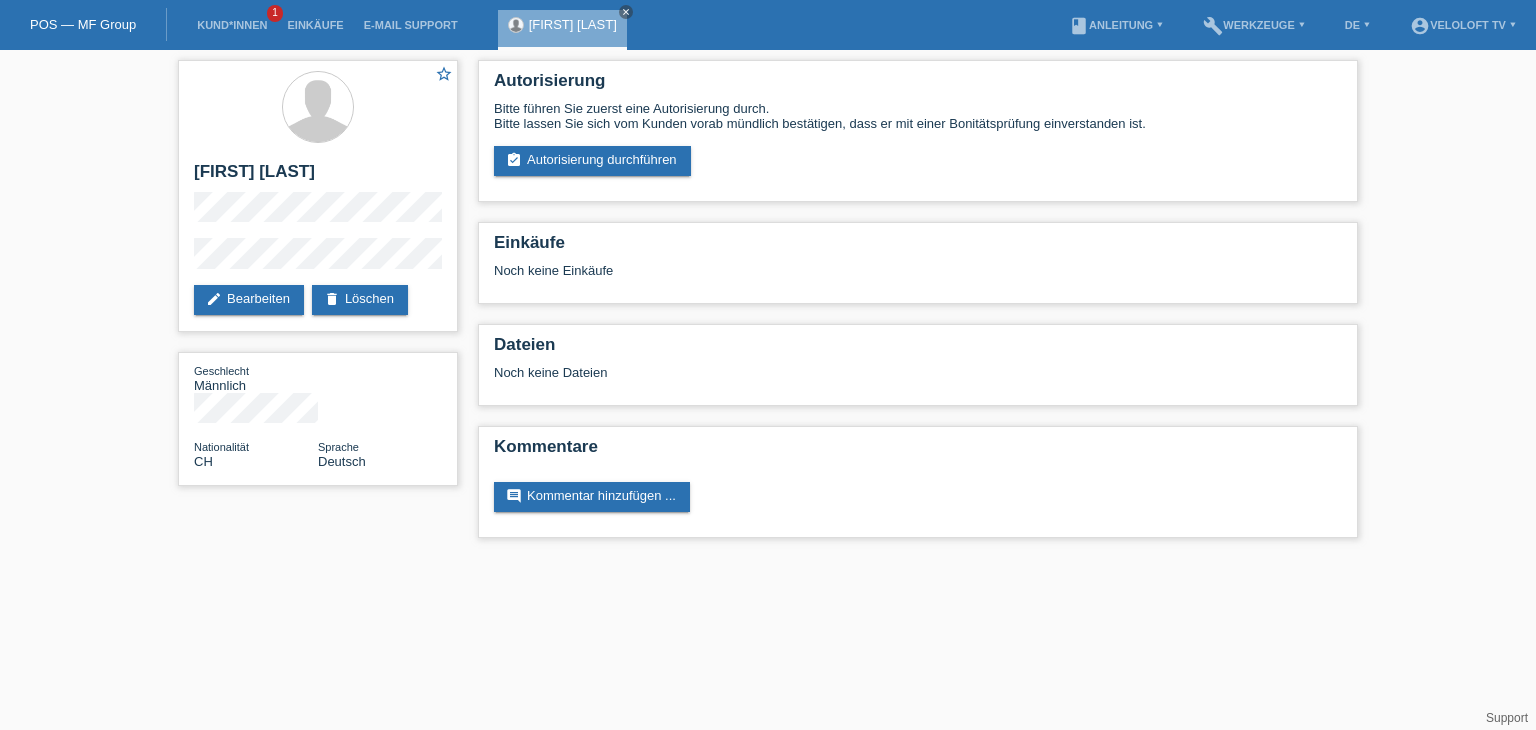 scroll, scrollTop: 0, scrollLeft: 0, axis: both 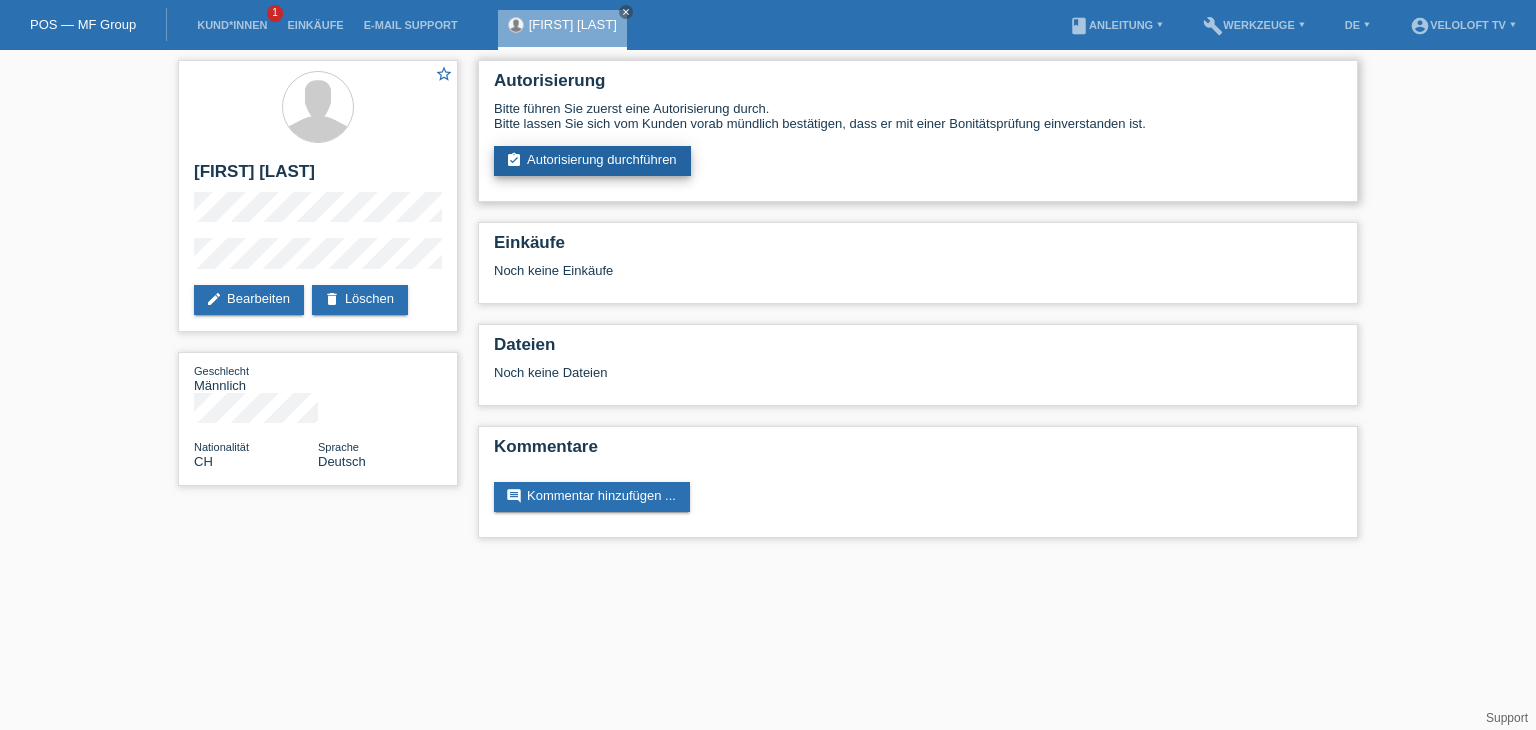 click on "assignment_turned_in  Autorisierung durchführen" at bounding box center [592, 161] 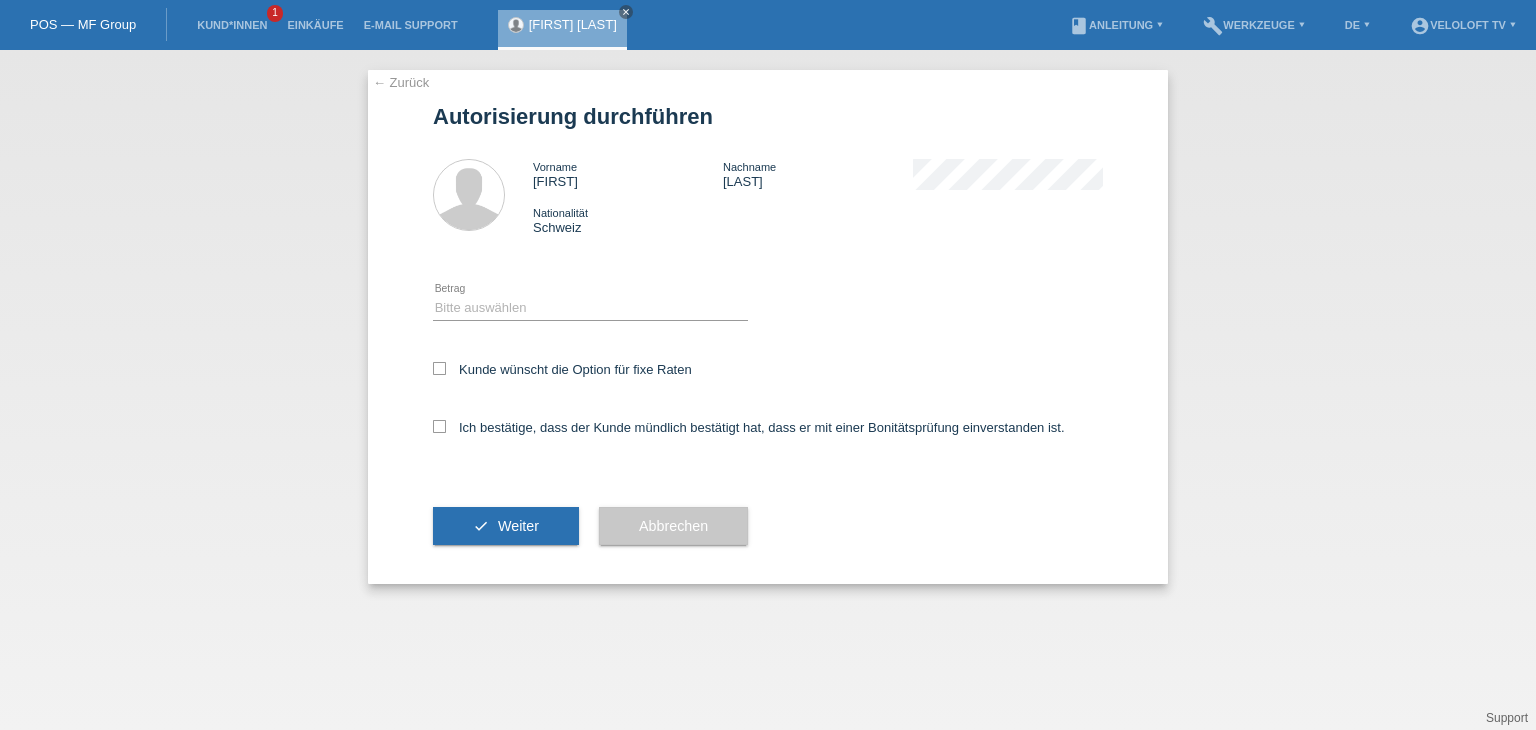 scroll, scrollTop: 0, scrollLeft: 0, axis: both 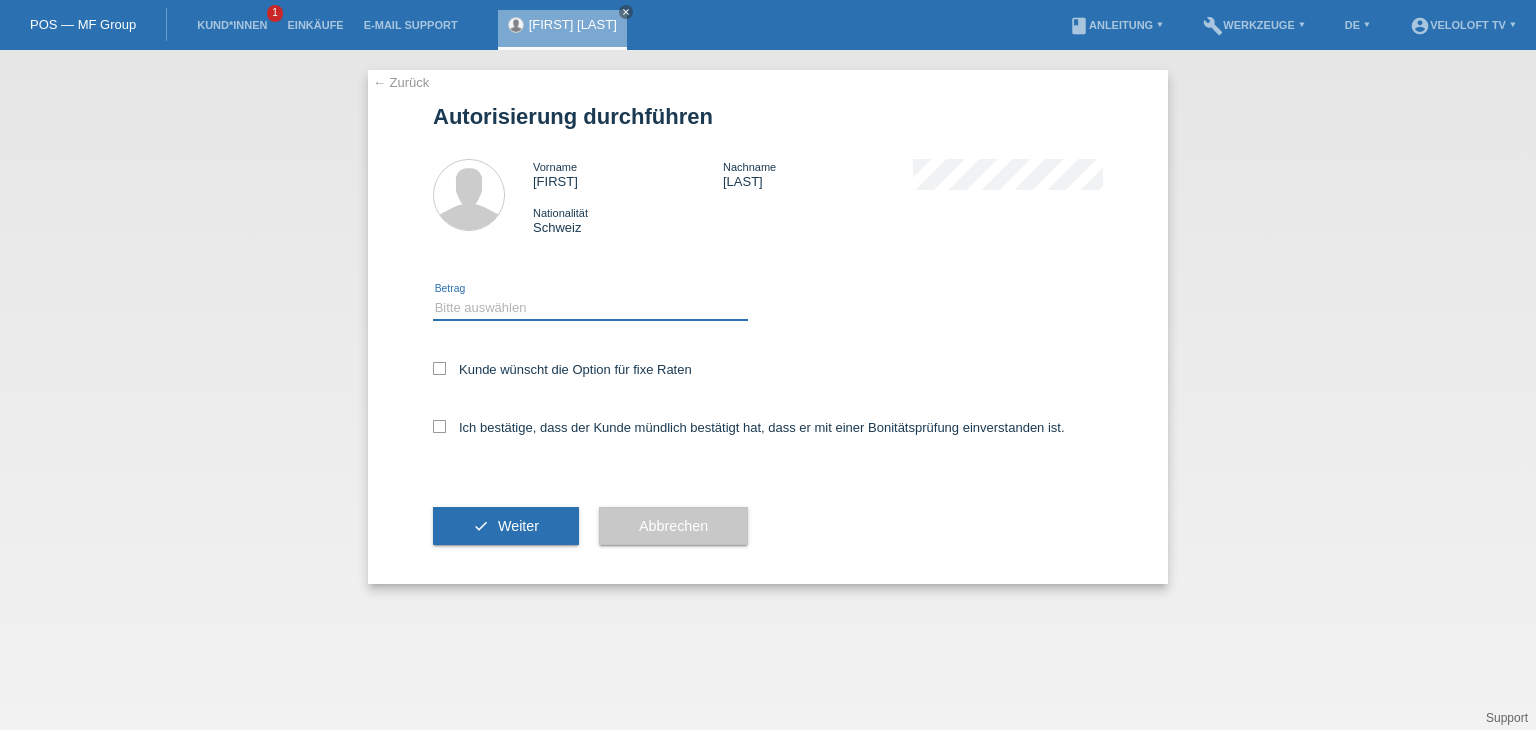 drag, startPoint x: 553, startPoint y: 309, endPoint x: 563, endPoint y: 316, distance: 12.206555 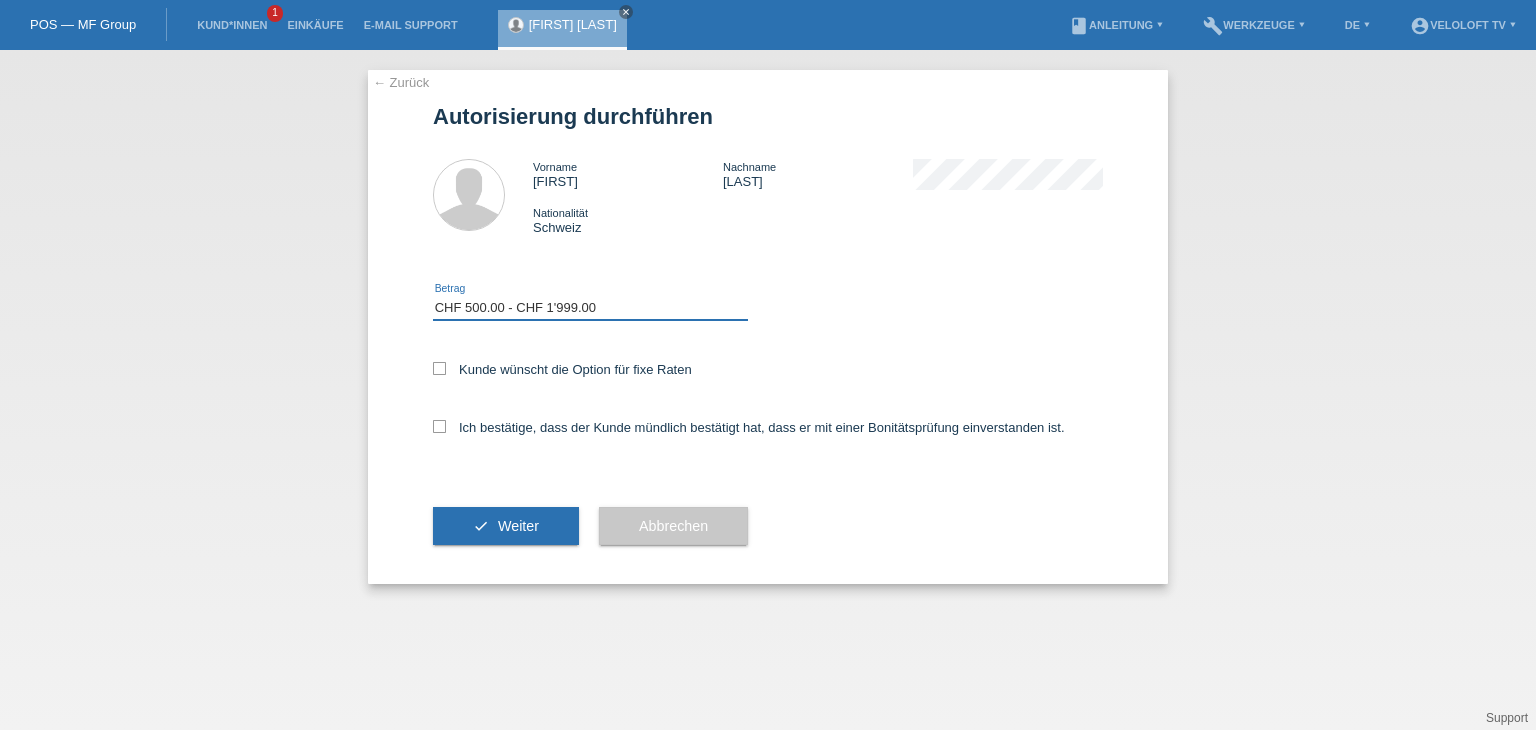 click on "Bitte auswählen
CHF 1.00 - CHF 499.00
CHF 500.00 - CHF 1'999.00
CHF 2'000.00 - CHF 15'000.00" at bounding box center (590, 308) 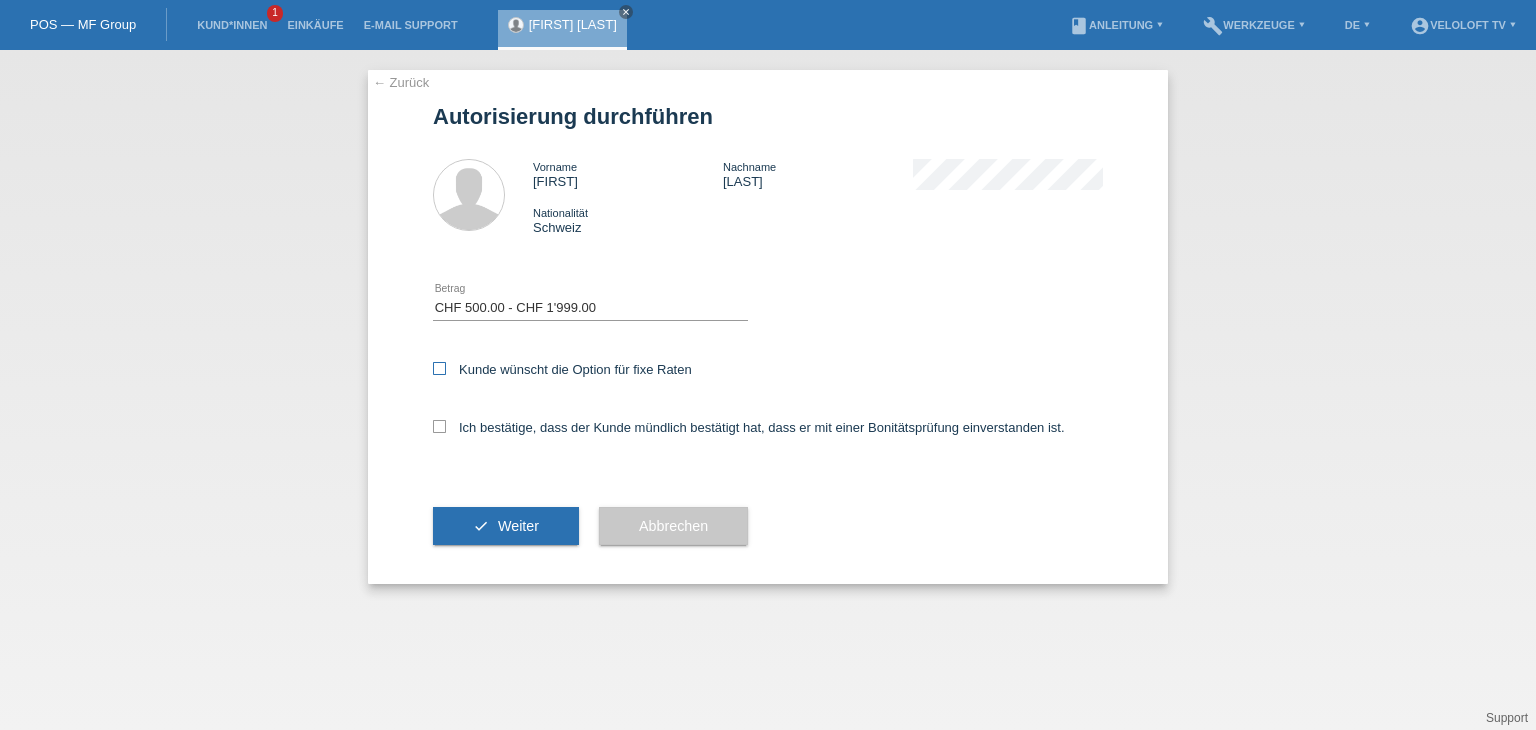 click on "Kunde wünscht die Option für fixe Raten" at bounding box center [768, 371] 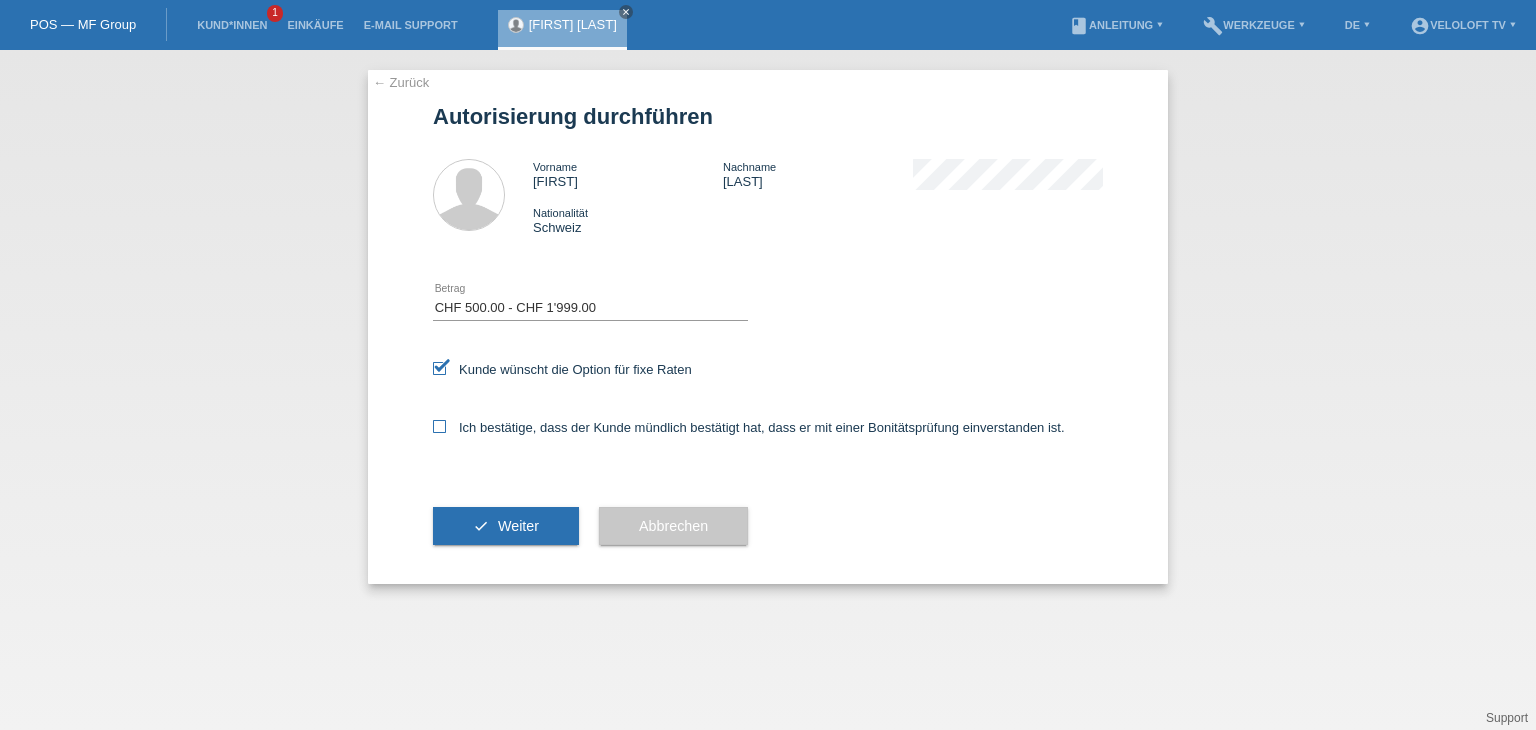 click on "Ich bestätige, dass der Kunde mündlich bestätigt hat, dass er mit einer Bonitätsprüfung einverstanden ist." at bounding box center [749, 427] 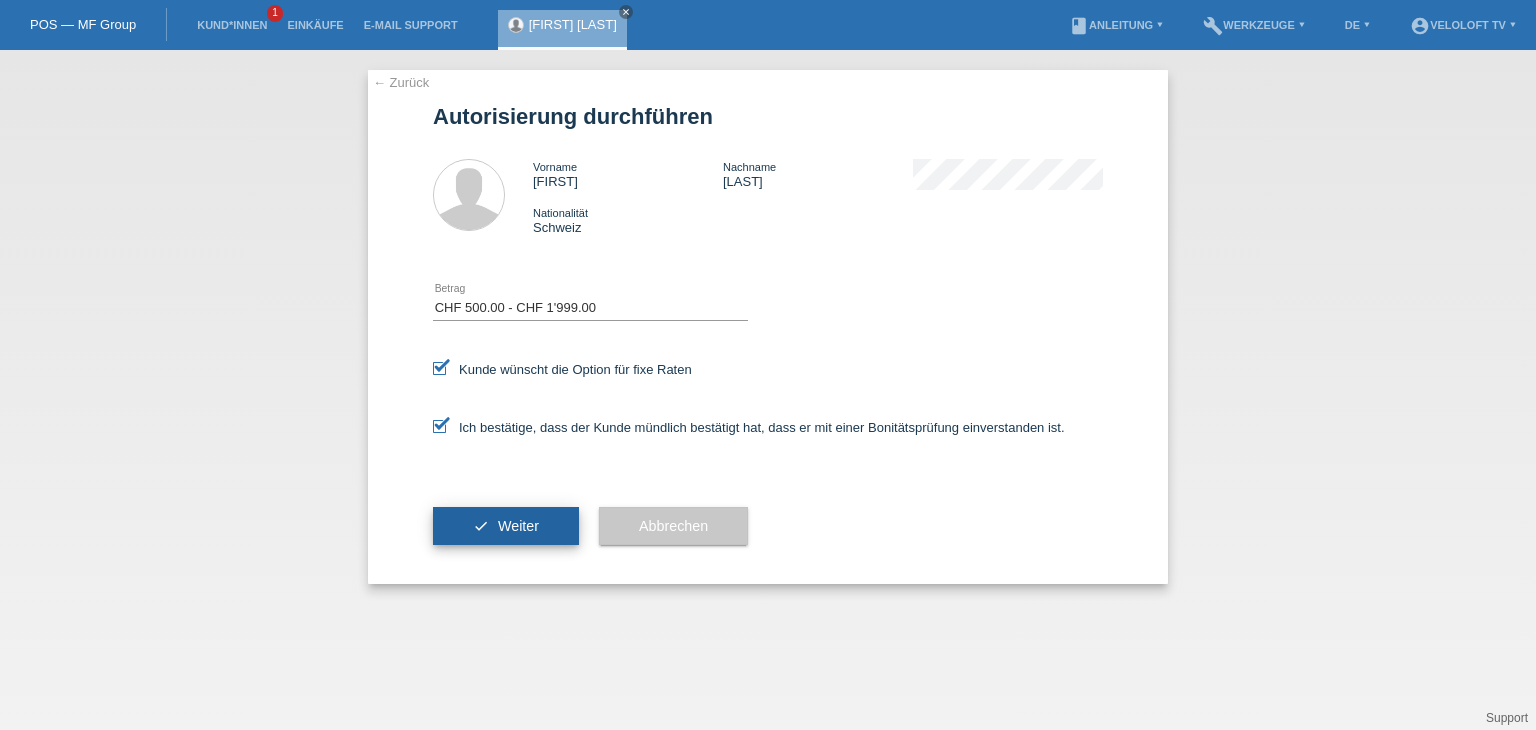 click on "check   Weiter" at bounding box center (506, 526) 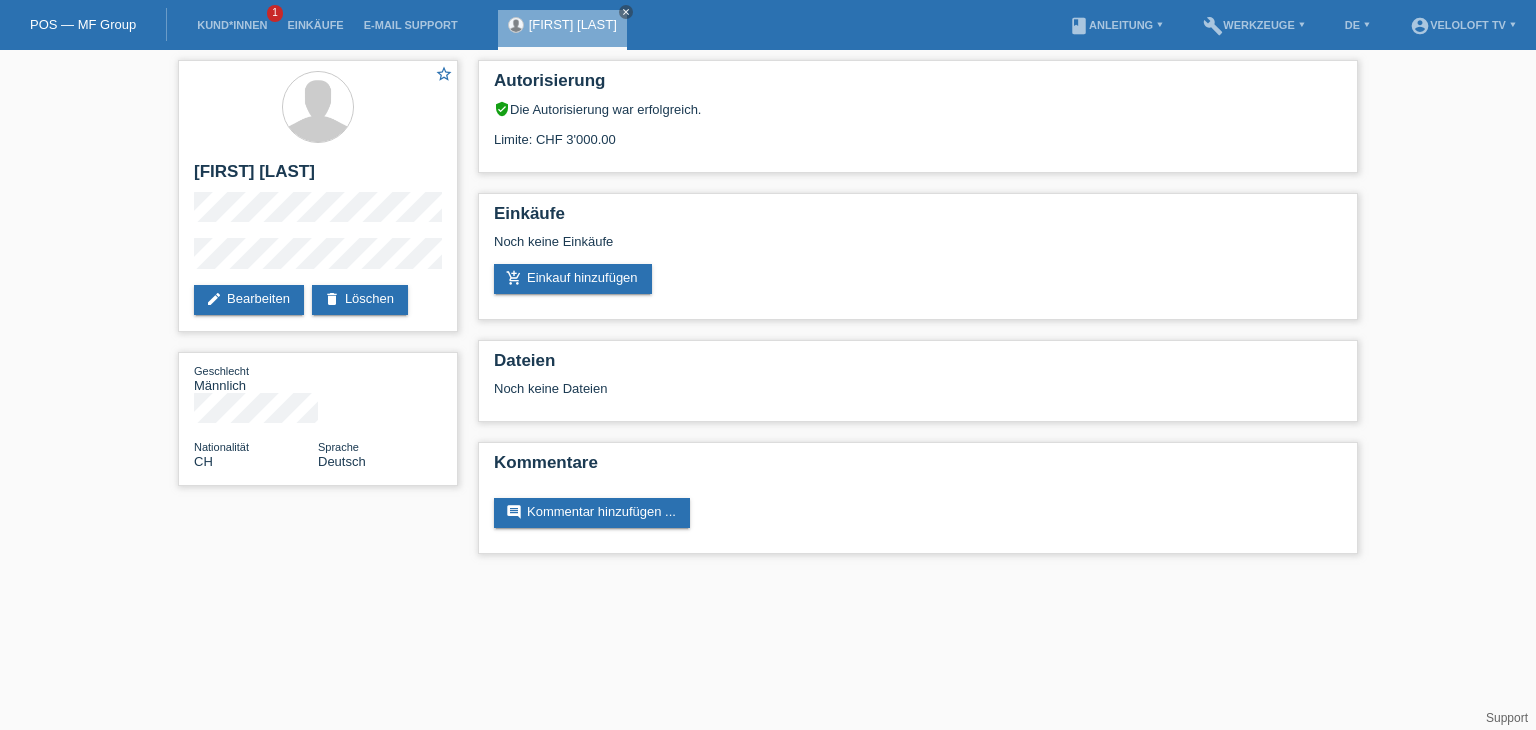 scroll, scrollTop: 0, scrollLeft: 0, axis: both 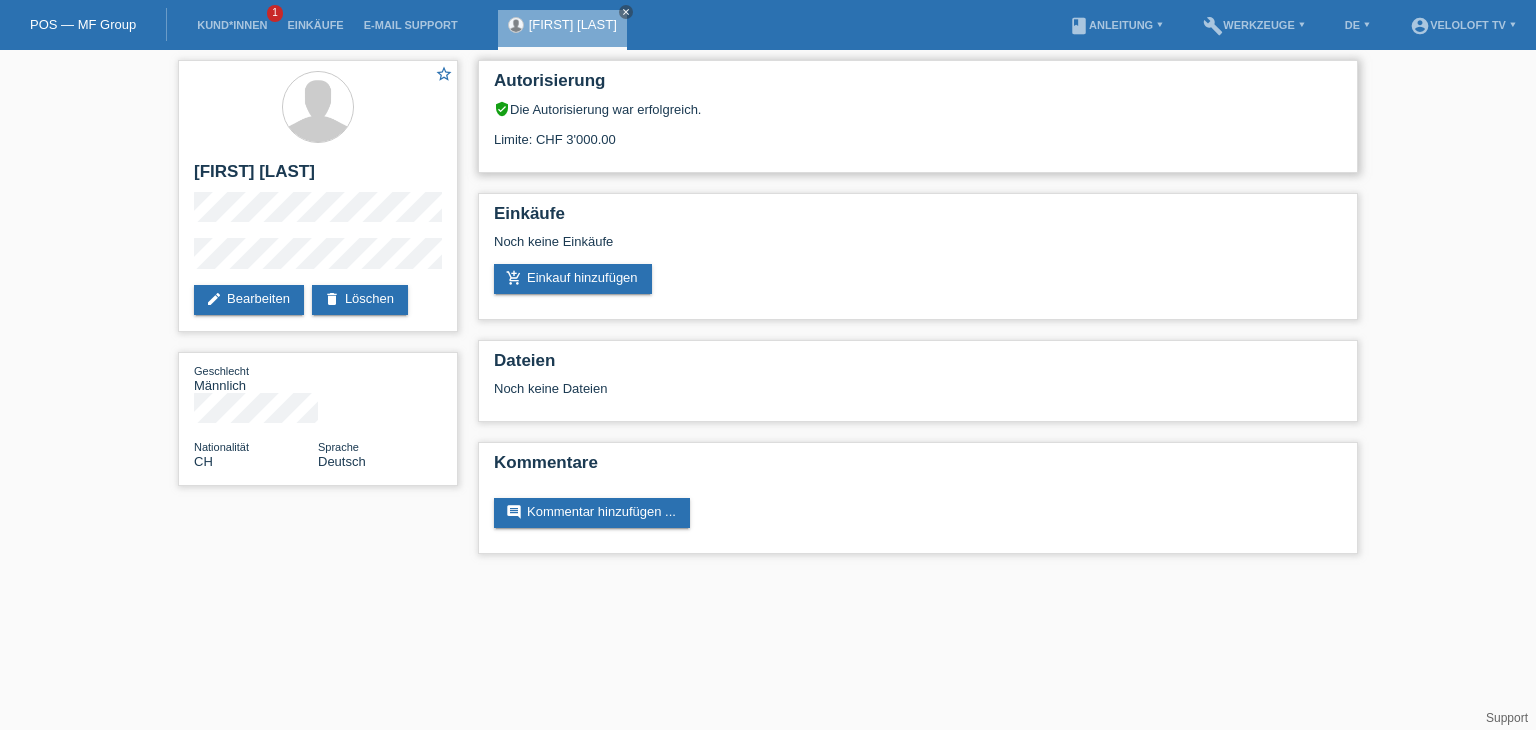 drag, startPoint x: 536, startPoint y: 134, endPoint x: 651, endPoint y: 133, distance: 115.00435 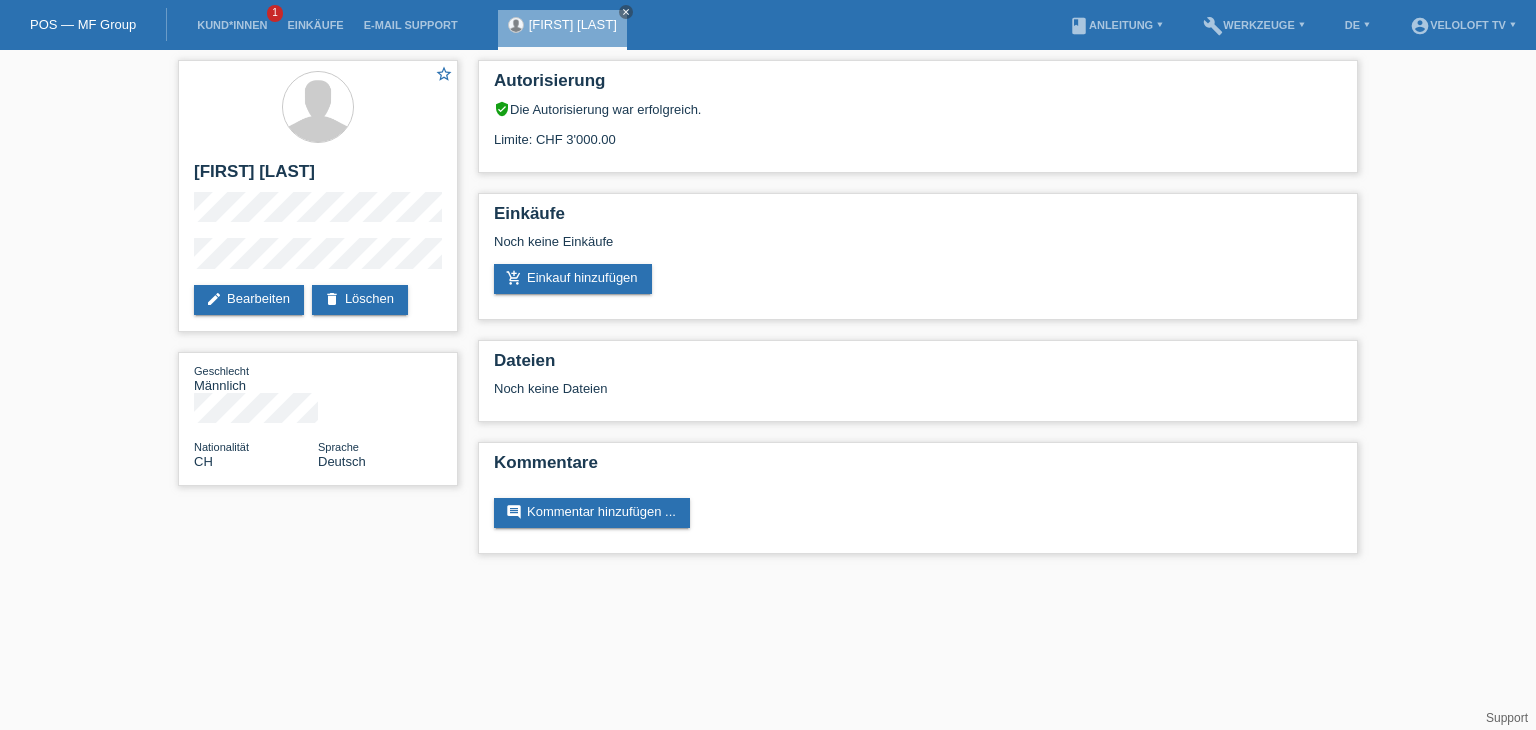 copy on "CHF 3'000.00" 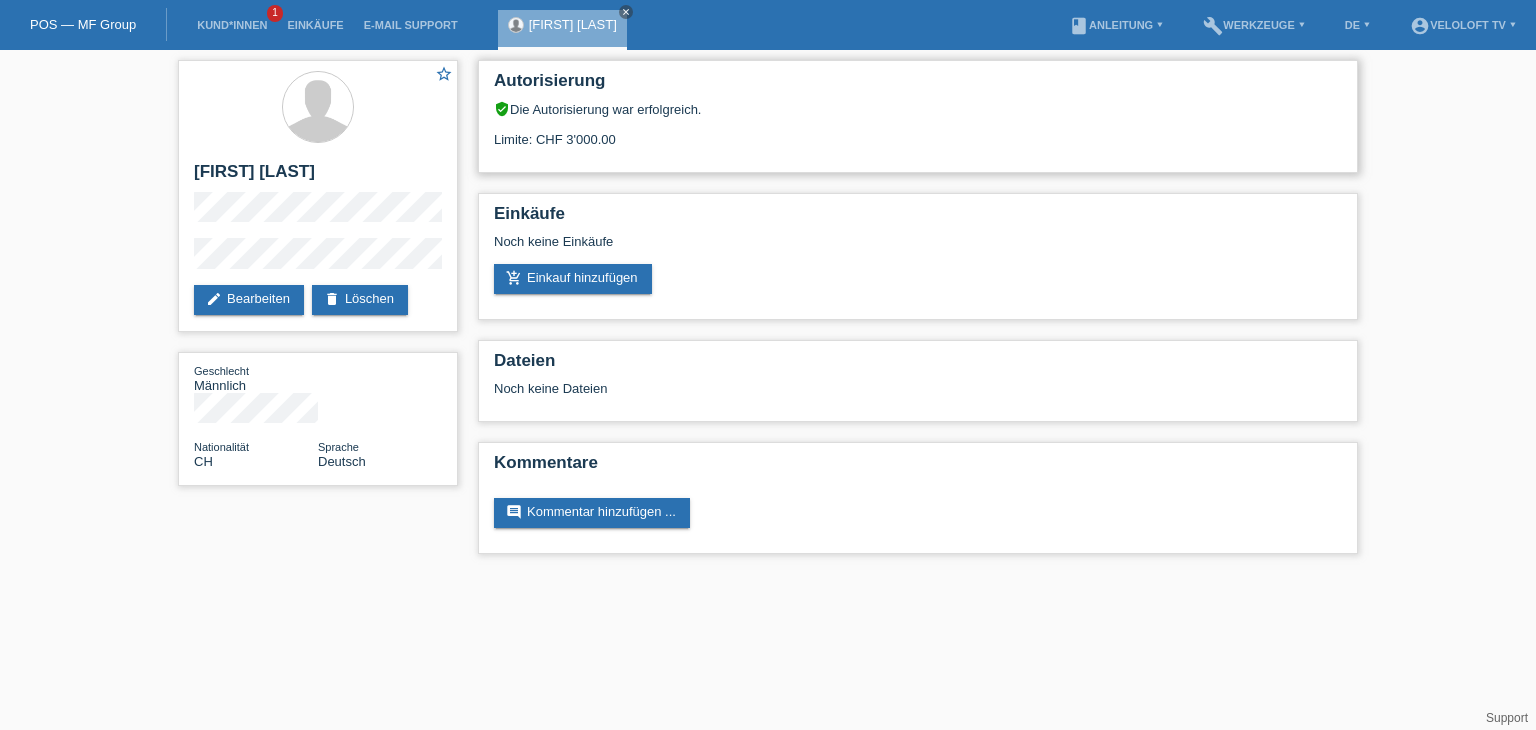 click on "Limite: CHF 3'000.00" at bounding box center (918, 132) 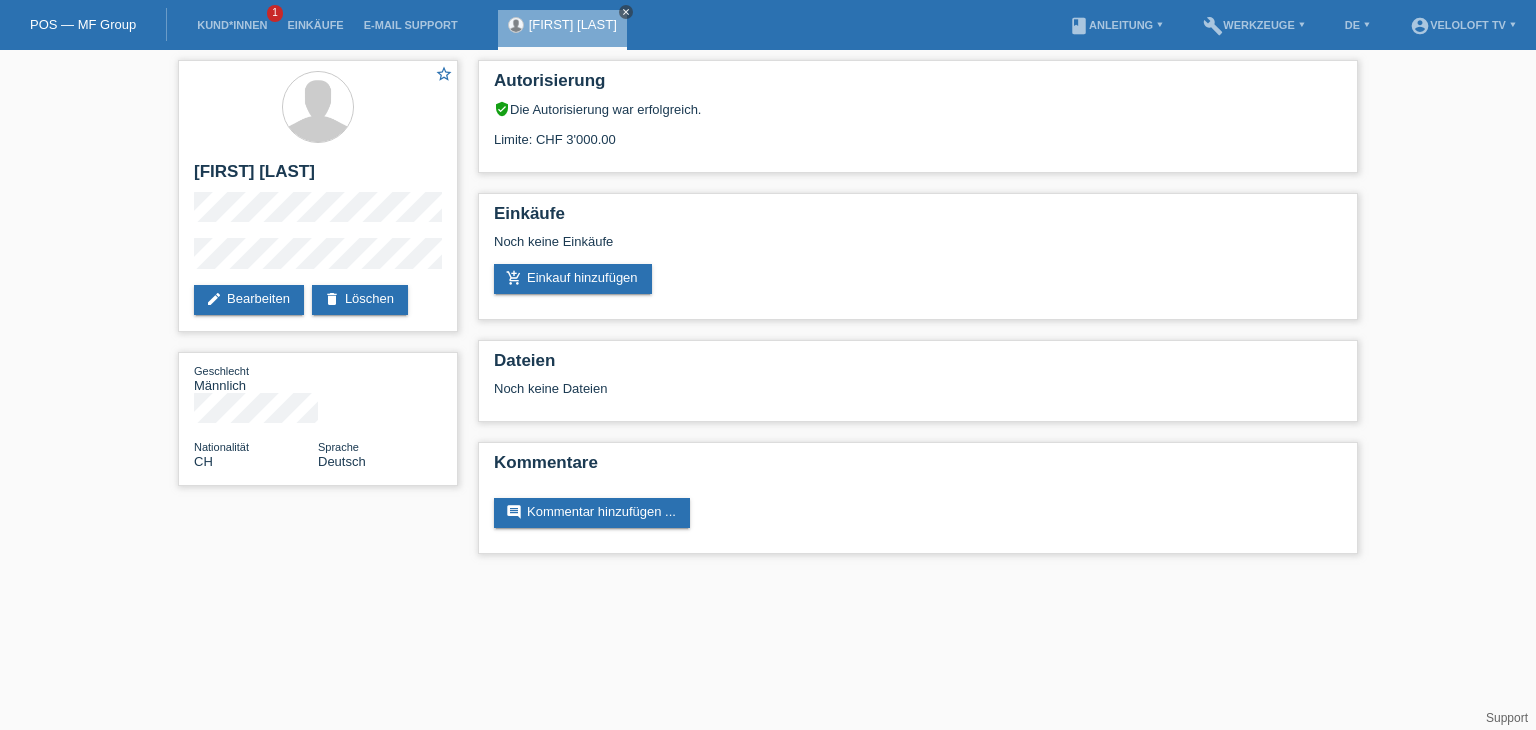 click on "close" at bounding box center [626, 12] 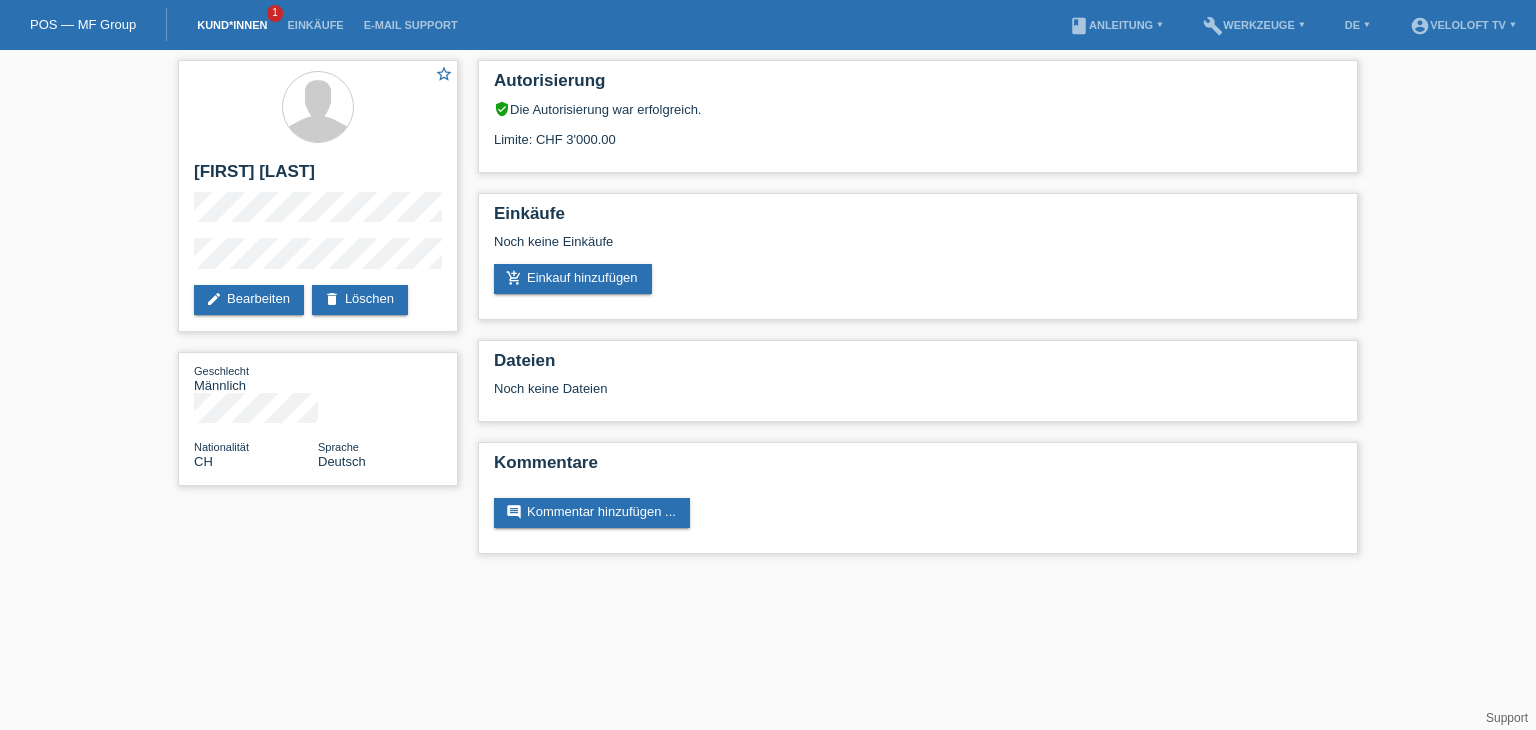 click on "Kund*innen" at bounding box center (232, 25) 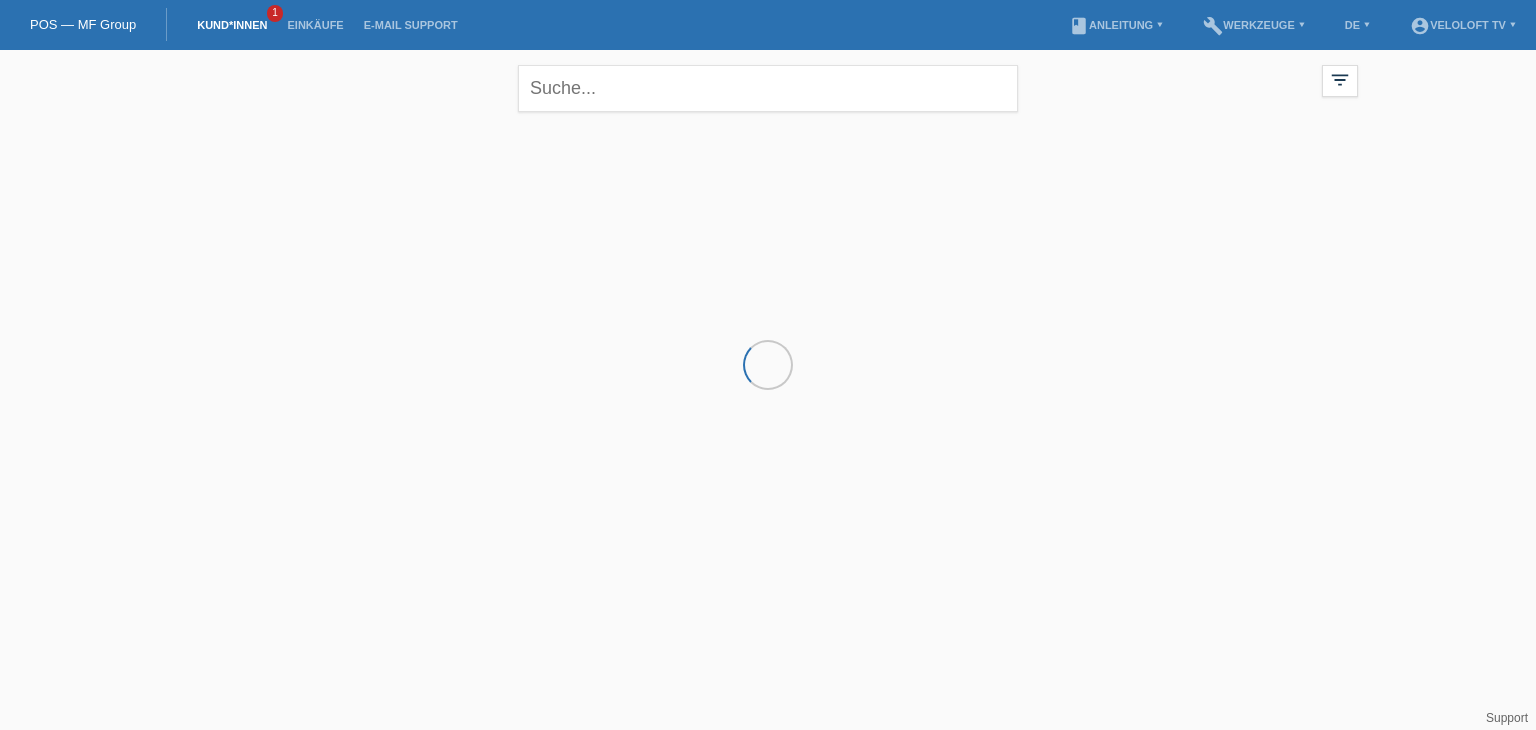 scroll, scrollTop: 0, scrollLeft: 0, axis: both 